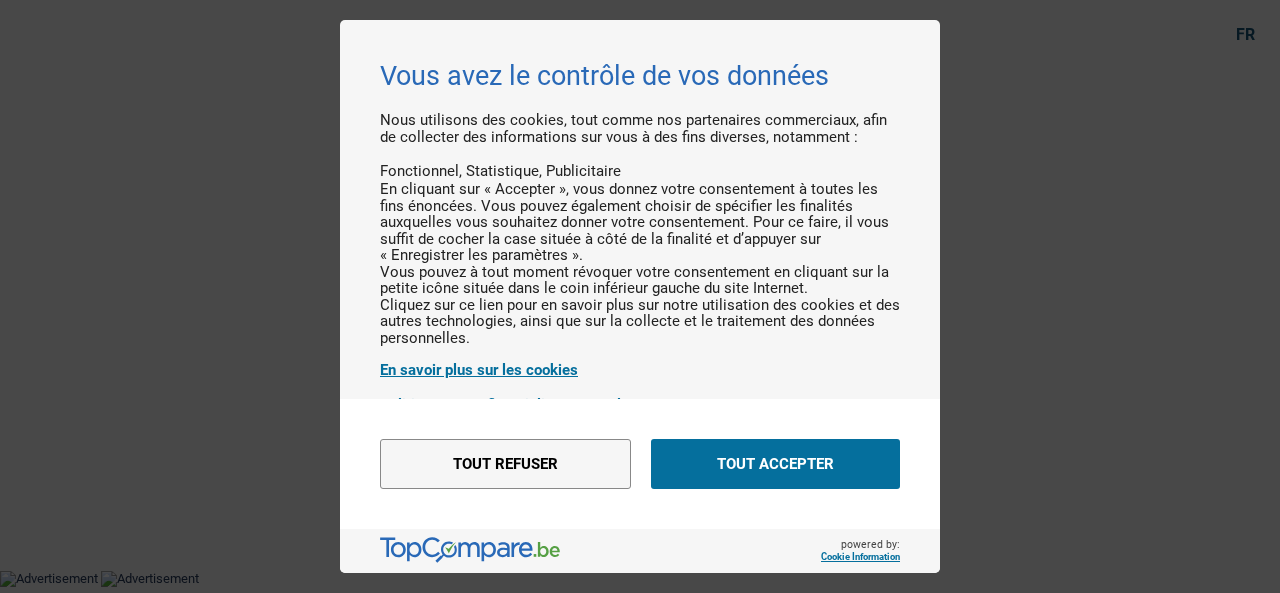 scroll, scrollTop: 0, scrollLeft: 0, axis: both 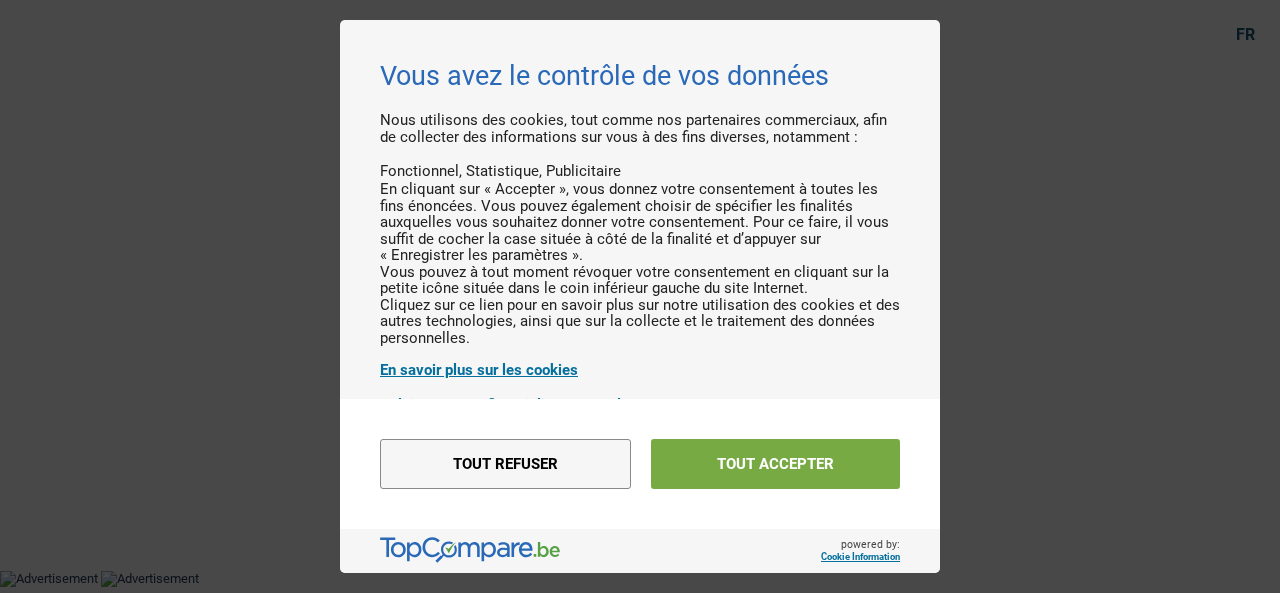 click on "Tout accepter" at bounding box center (775, 464) 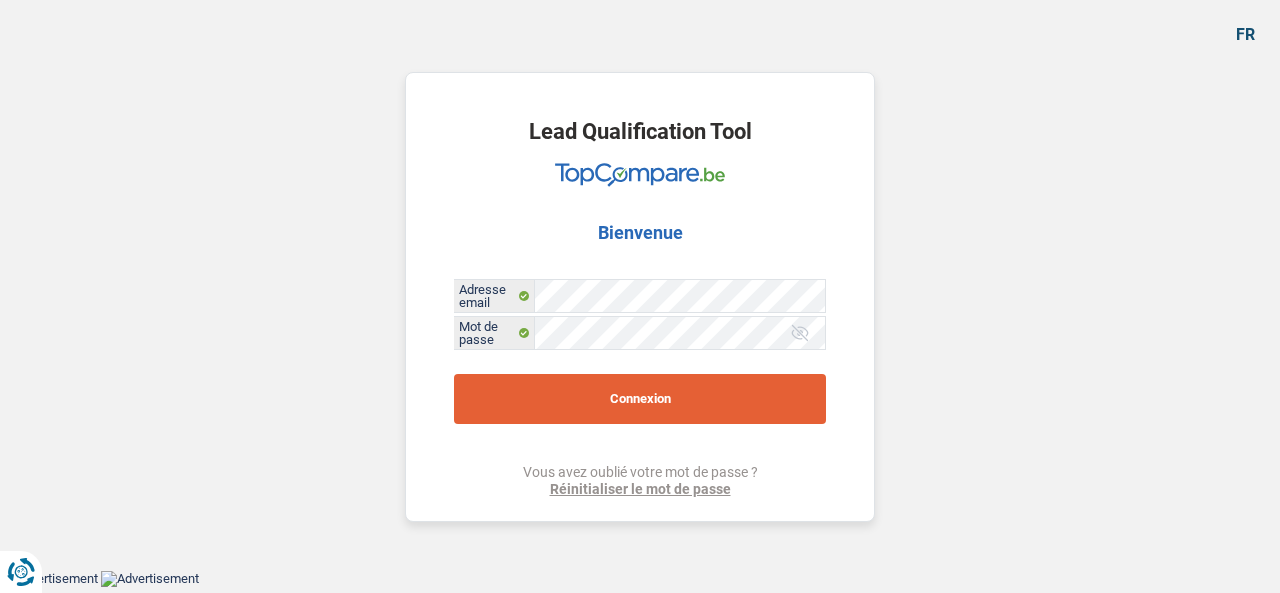 click on "Connexion" at bounding box center [640, 399] 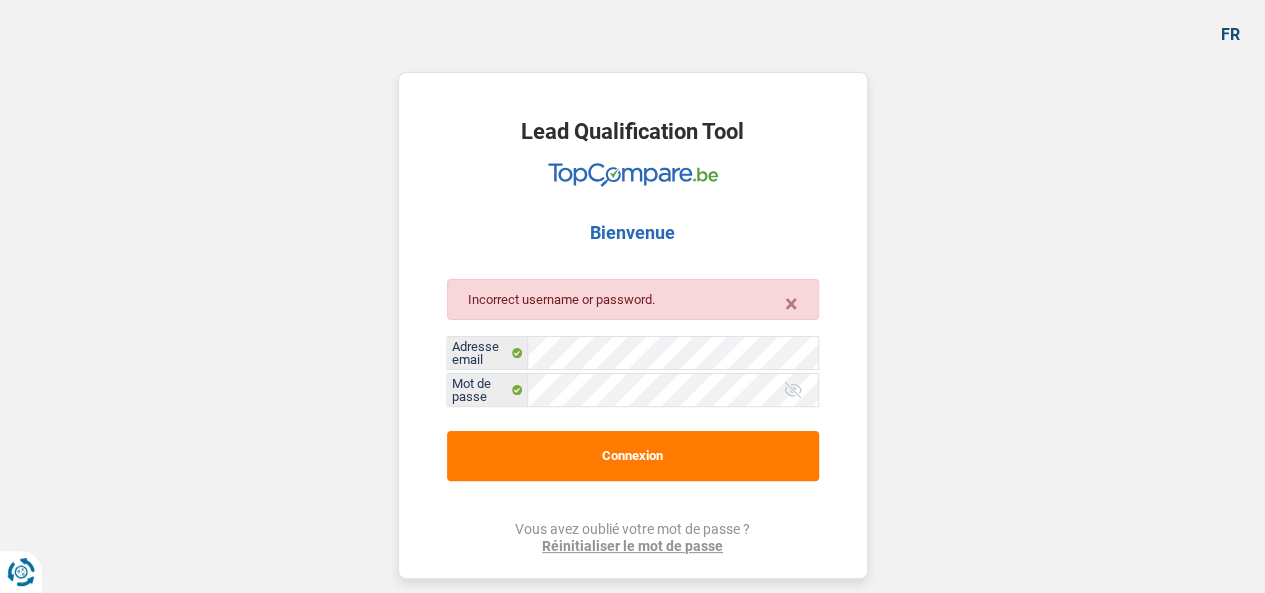 click at bounding box center [793, 390] 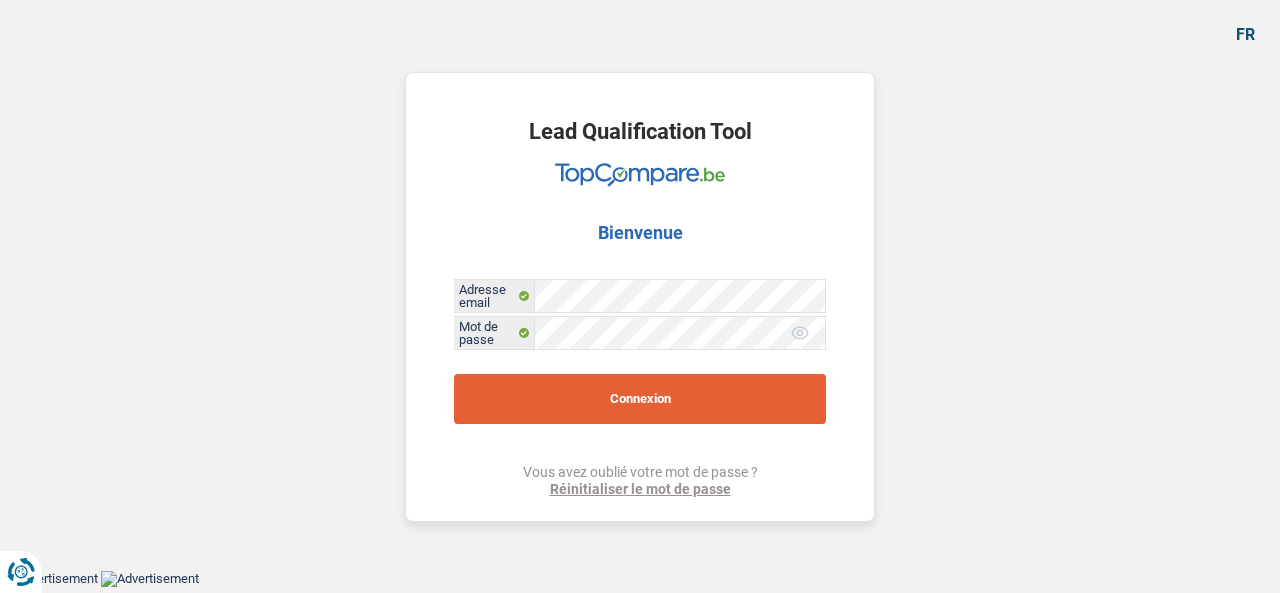 click on "Connexion" at bounding box center (640, 399) 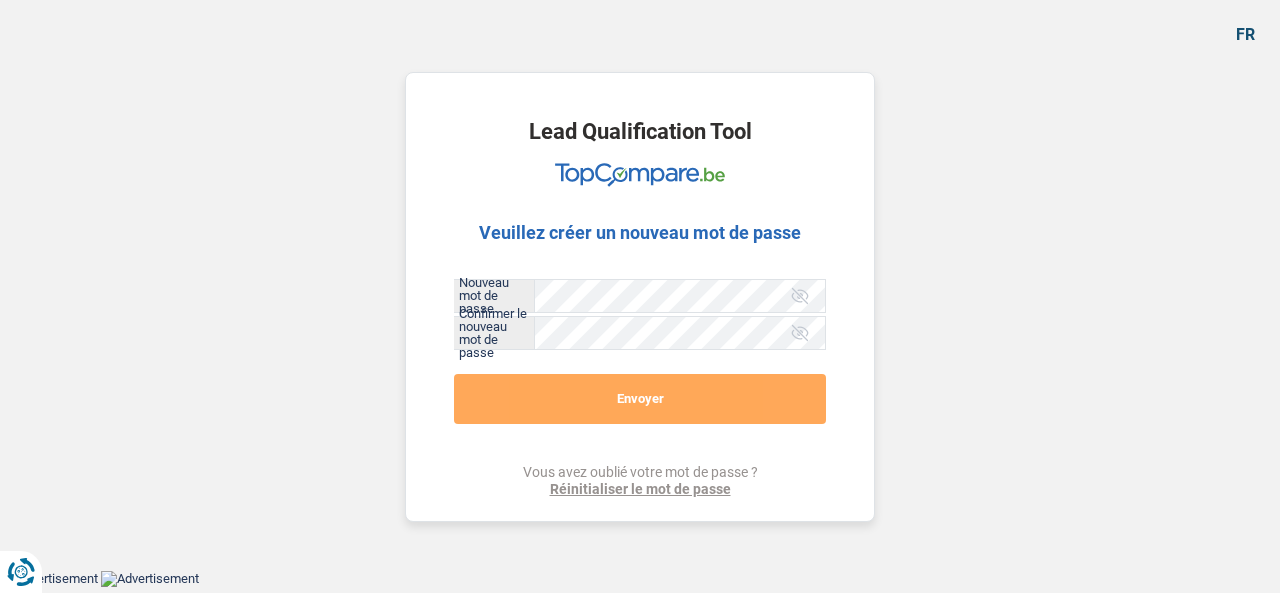 click on "Lead Qualification Tool
Veuillez créer un nouveau mot de passe
Nouveau mot de passe
Confirmer le nouveau mot de passe
Tous les champs sont obligatoires. Veuillez fournir une réponse plus longue
Envoyer
Vous avez oublié votre mot de passe ?
Réinitialiser le mot de passe" at bounding box center [640, 285] 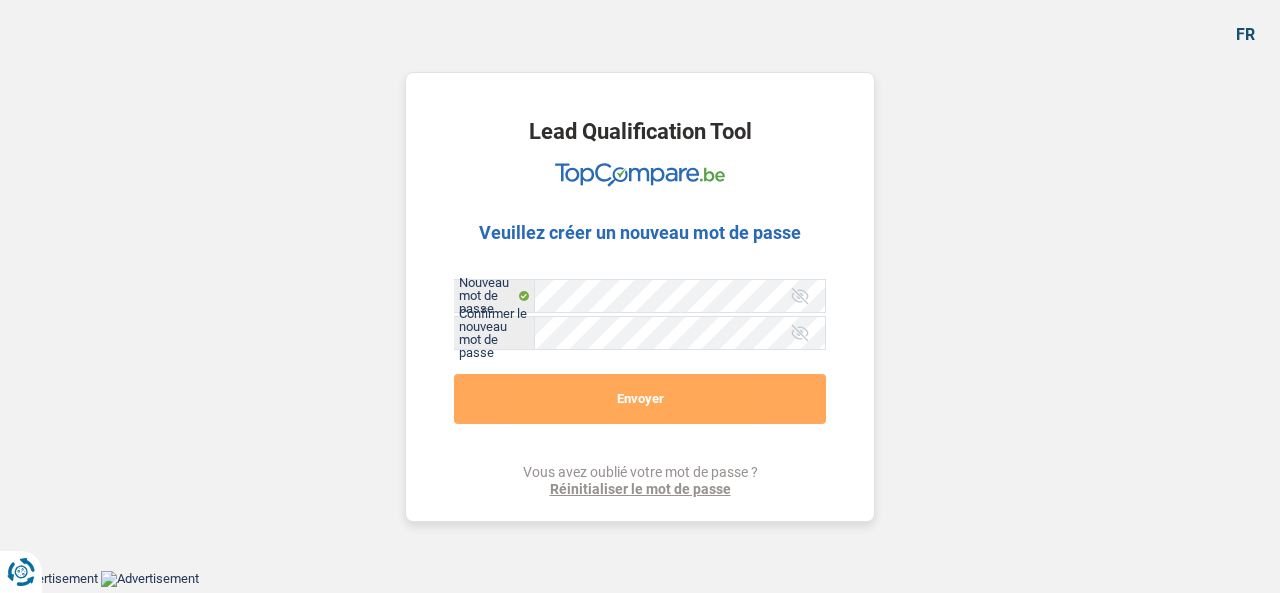 click at bounding box center [800, 296] 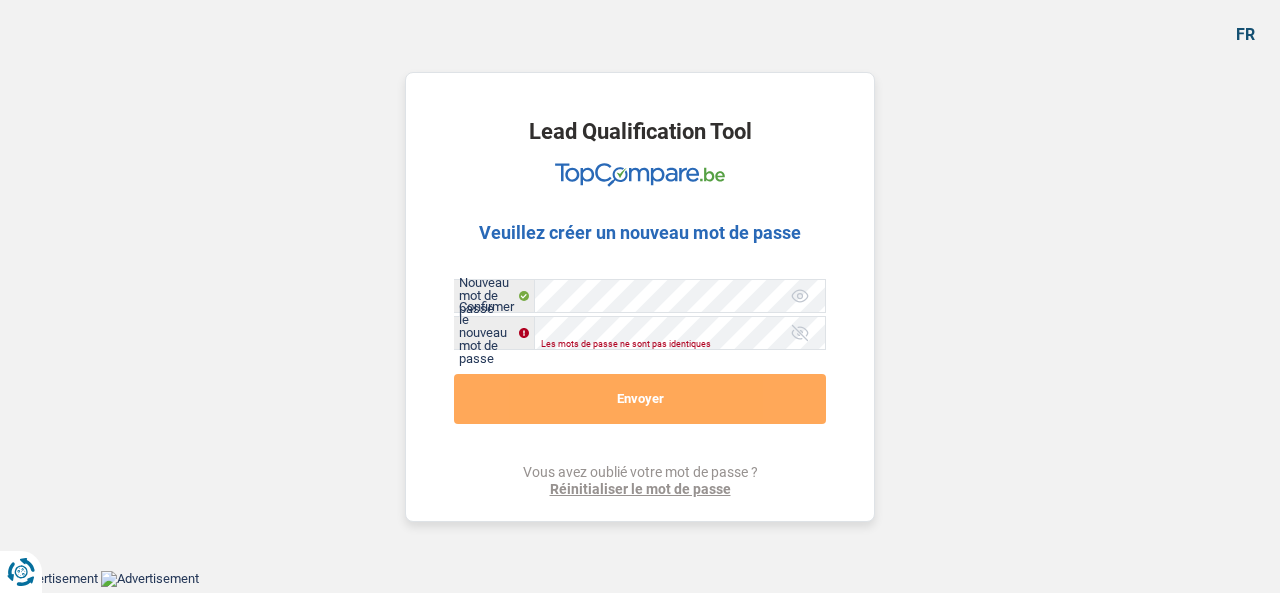 click at bounding box center [800, 333] 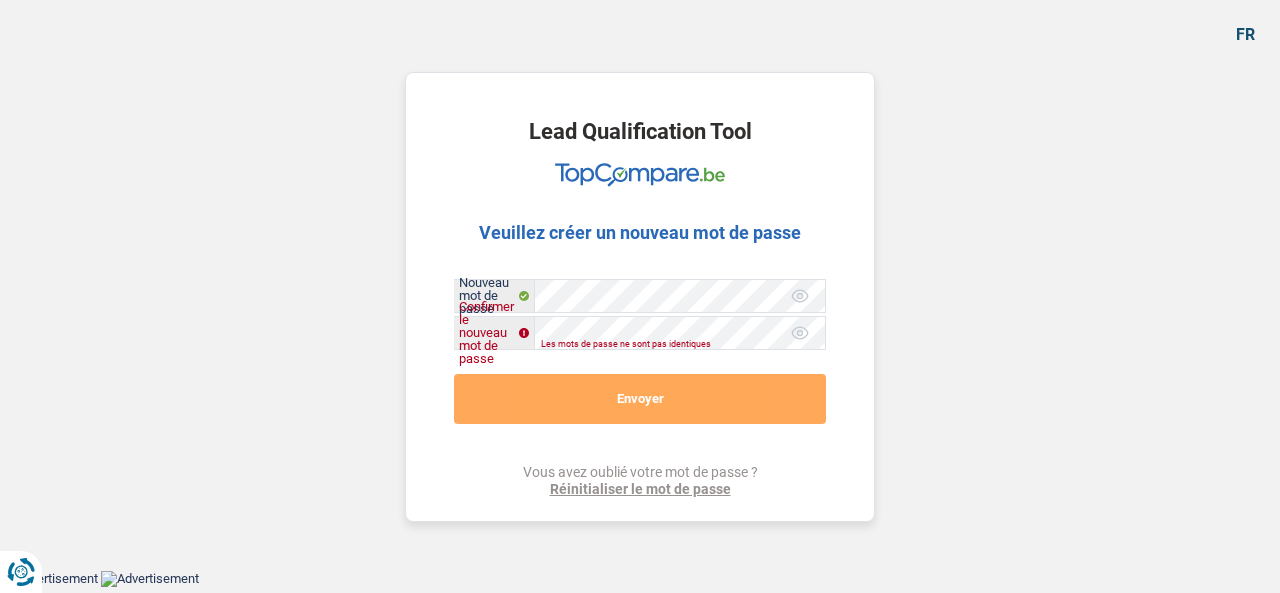 click on "Lead Qualification Tool
Veuillez créer un nouveau mot de passe
Nouveau mot de passe
Confirmer le nouveau mot de passe
Les mots de passe ne sont pas identiques
Envoyer
Vous avez oublié votre mot de passe ?
Réinitialiser le mot de passe" at bounding box center [640, 285] 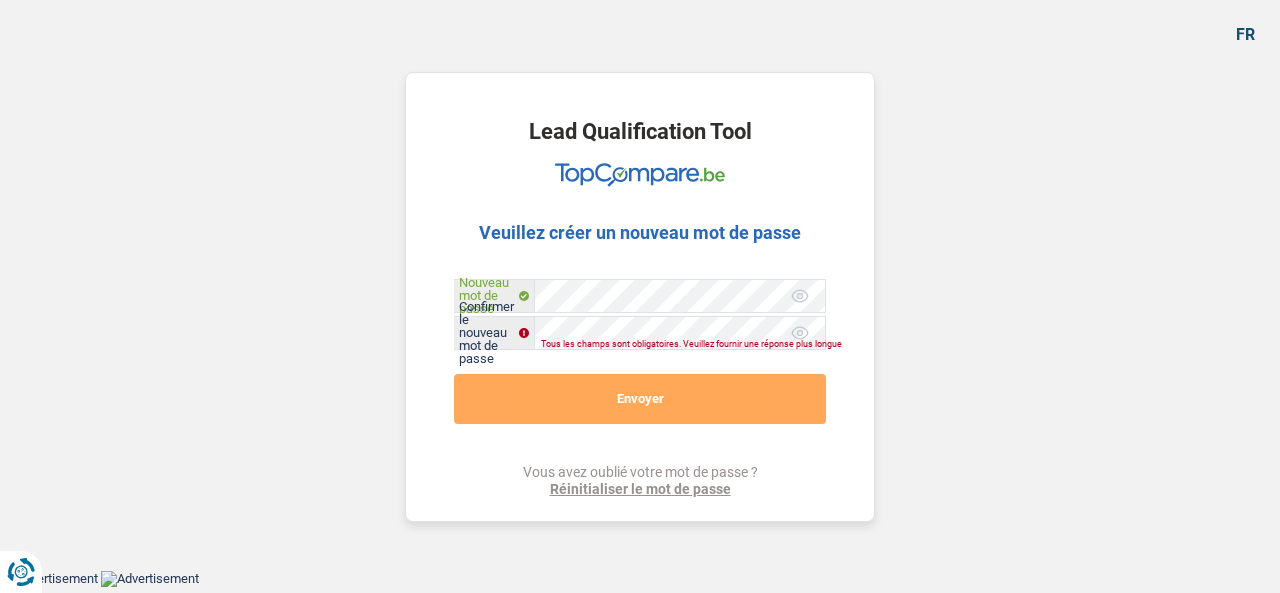 click on "Lead Qualification Tool
Veuillez créer un nouveau mot de passe
Nouveau mot de passe
Confirmer le nouveau mot de passe
Tous les champs sont obligatoires. Veuillez fournir une réponse plus longue
Envoyer
Vous avez oublié votre mot de passe ?
Réinitialiser le mot de passe" at bounding box center [640, 285] 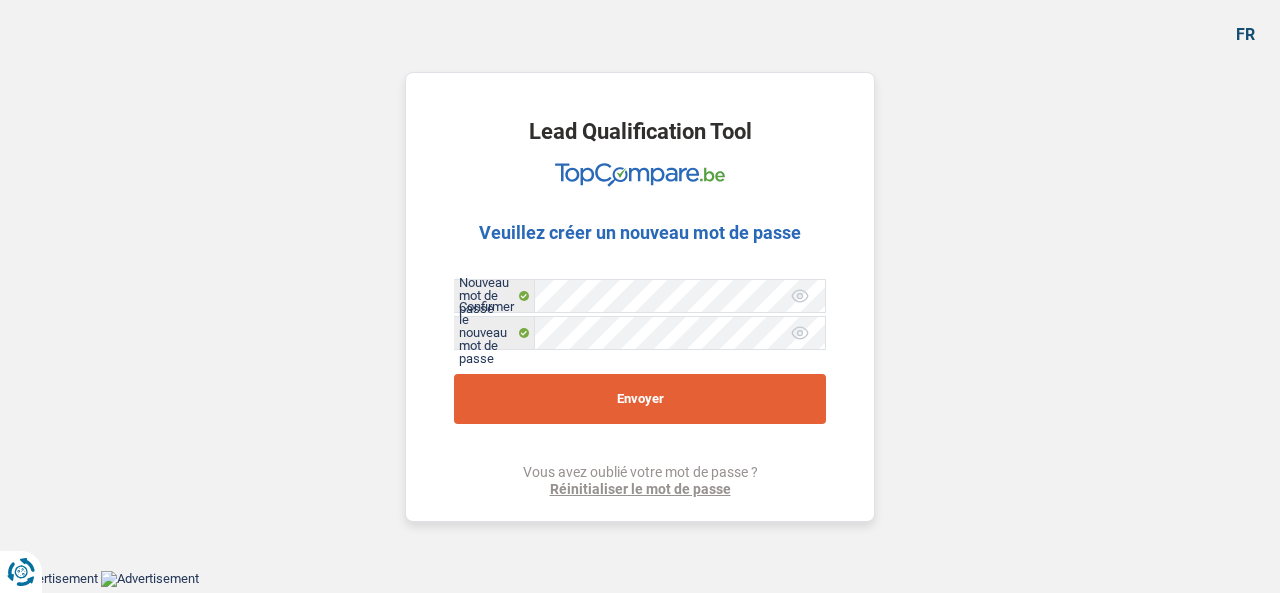 click on "Envoyer" at bounding box center (640, 399) 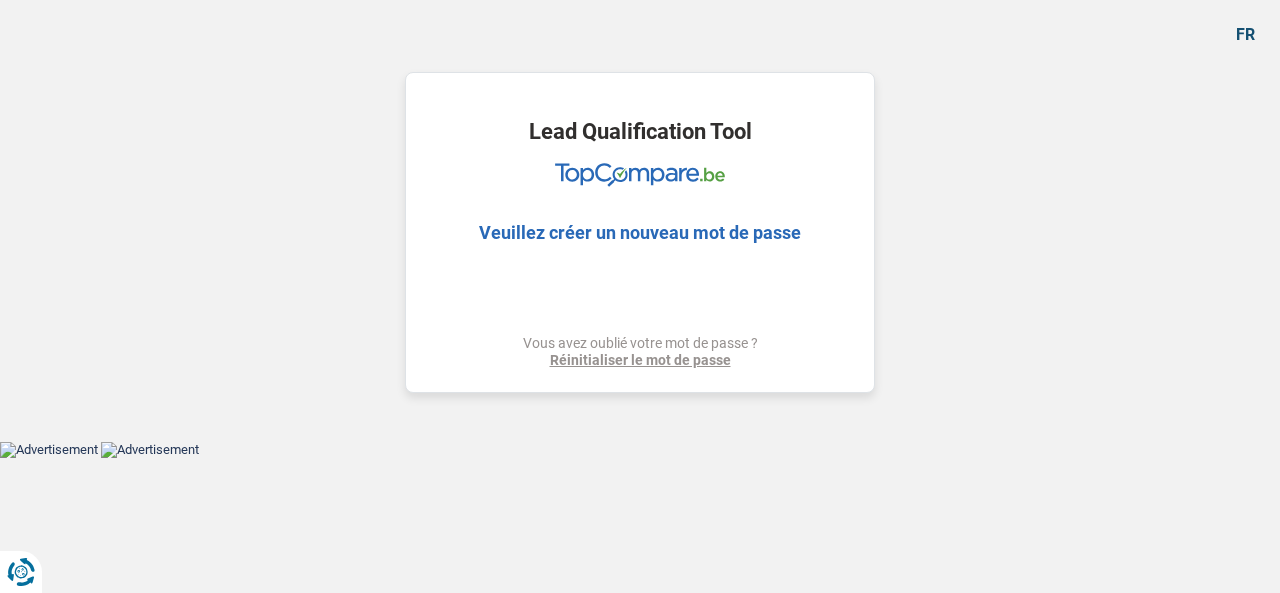 select on "houseOrGarden" 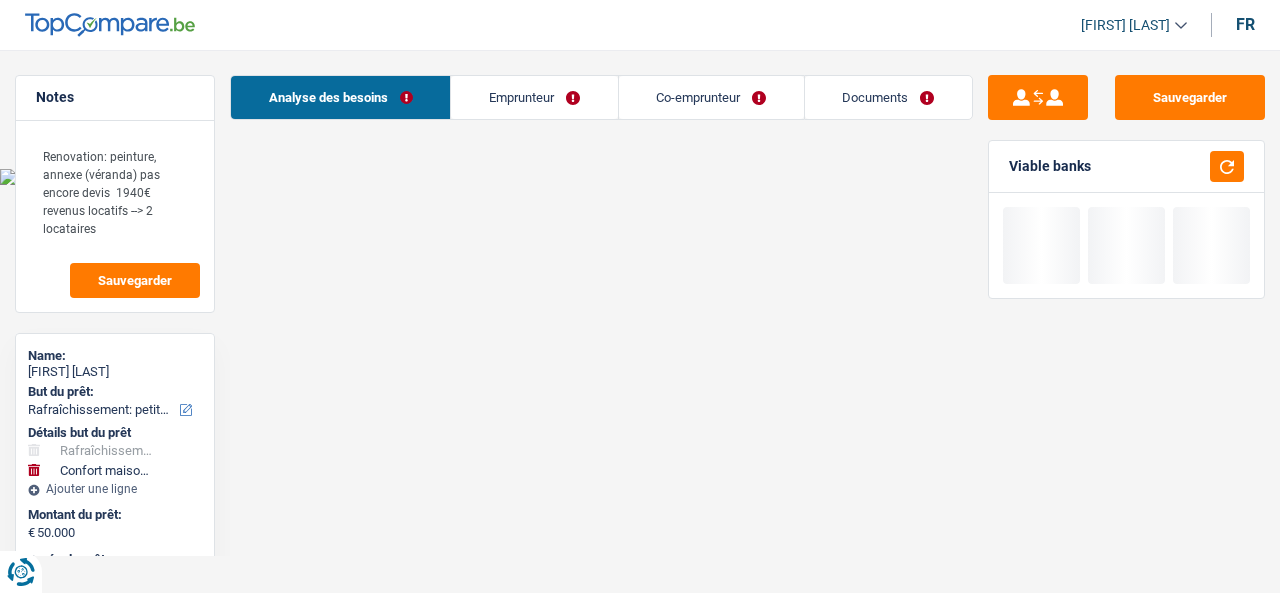 select on "houseOrGarden" 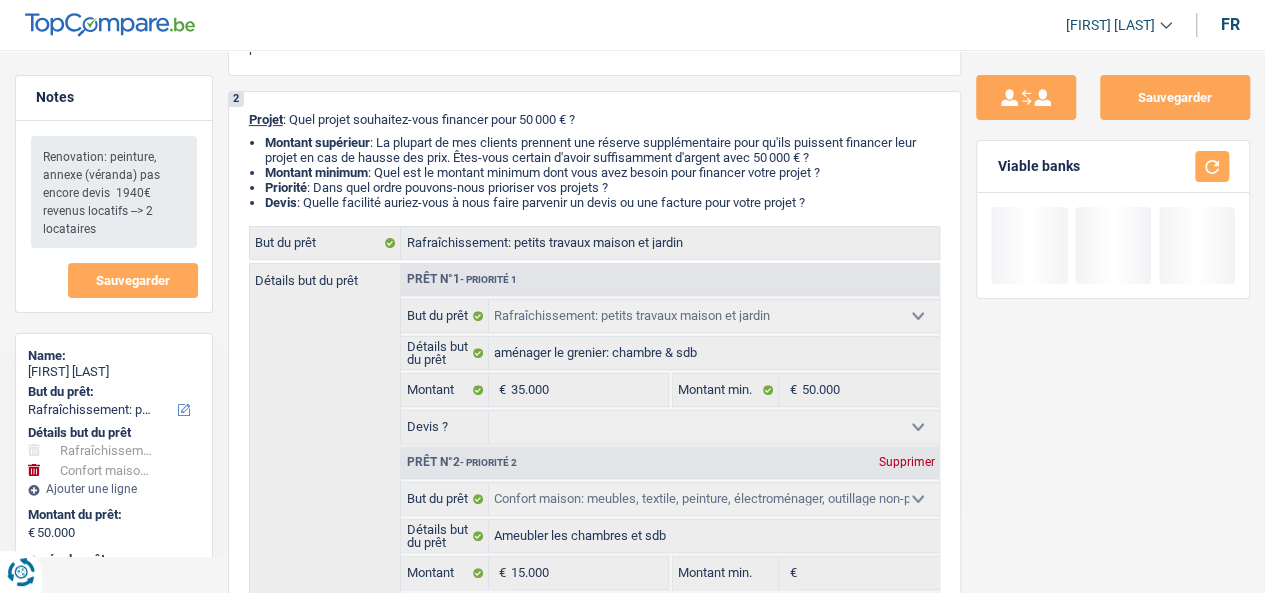 scroll, scrollTop: 0, scrollLeft: 0, axis: both 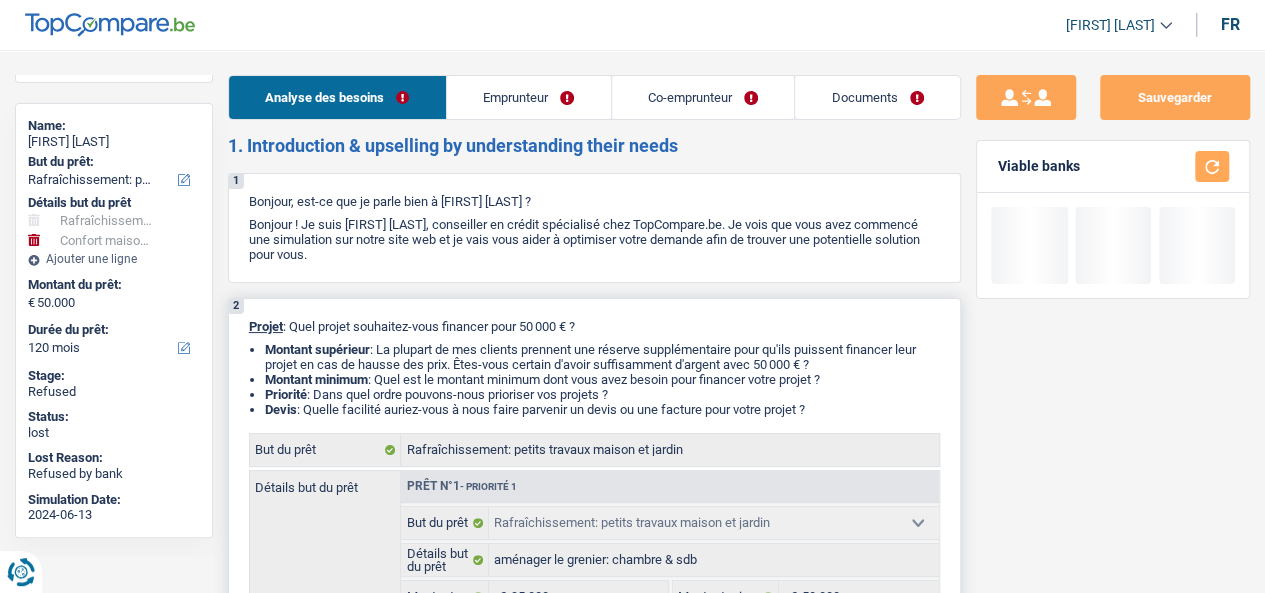 click on "2   Projet  : Quel projet souhaitez-vous financer pour 50 000 € ?
Montant supérieur : La plupart de mes clients prennent une réserve supplémentaire pour qu'ils puissent financer leur projet en cas de hausse des prix. Êtes-vous certain d'avoir suffisamment d'argent avec 50 000 € ?   Montant minimum : Quel est le montant minimum dont vous avez besoin pour financer votre projet ?   Priorité : Dans quel ordre pouvons-nous prioriser vos projets ?   Devis   : Quelle facilité auriez-vous à nous faire parvenir un devis ou une facture pour votre projet ?
Confort maison: meubles, textile, peinture, électroménager, outillage non-professionnel Hifi, multimédia, gsm, ordinateur Aménagement: frais d'installation, déménagement Evénement familial: naissance, mariage, divorce, communion, décès Frais médicaux Frais d'études Frais permis de conduire Loisirs: voyage, sport, musique Rafraîchissement: petits travaux maison et jardin Frais judiciaires Réparation voiture" at bounding box center [595, 611] 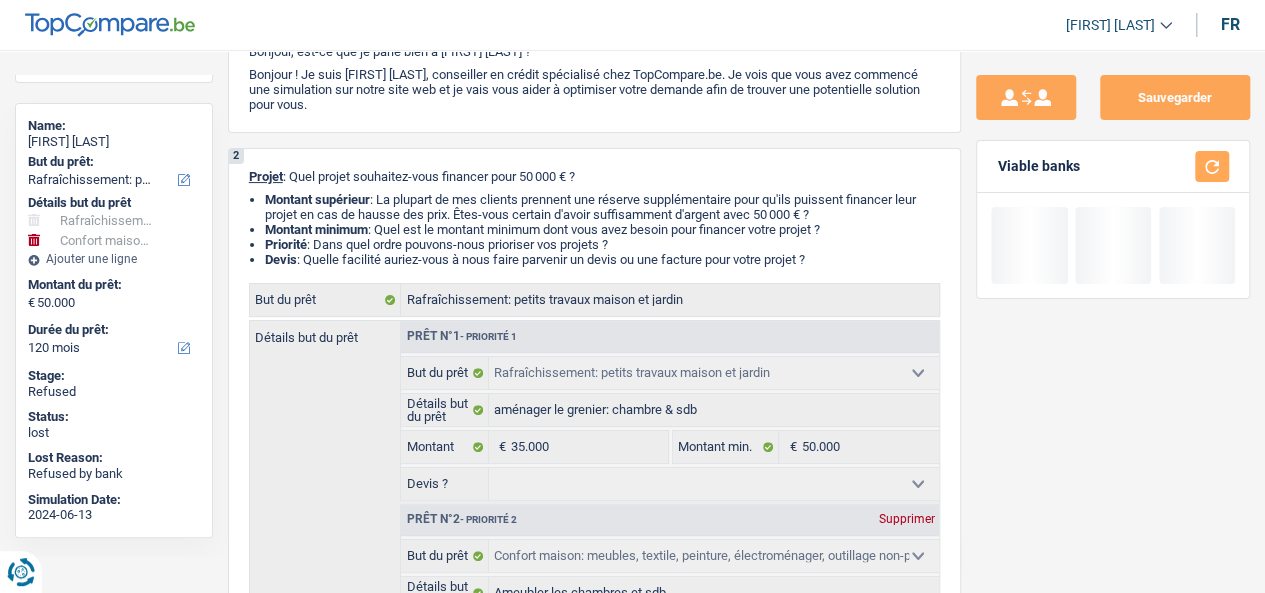 scroll, scrollTop: 0, scrollLeft: 0, axis: both 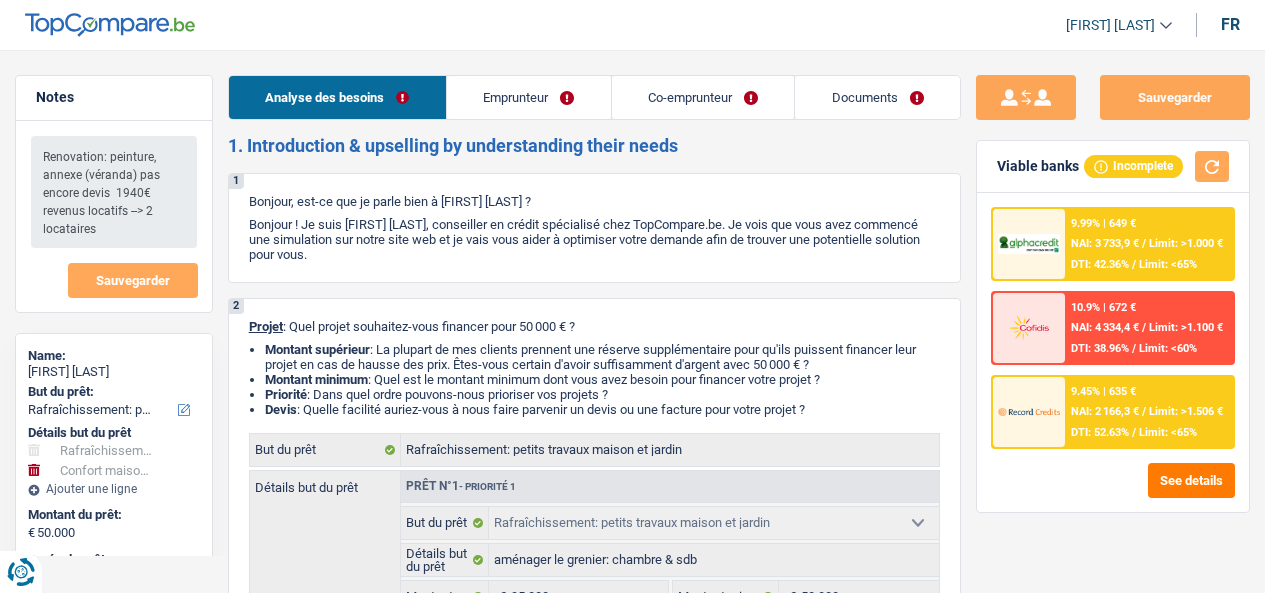 select on "houseOrGarden" 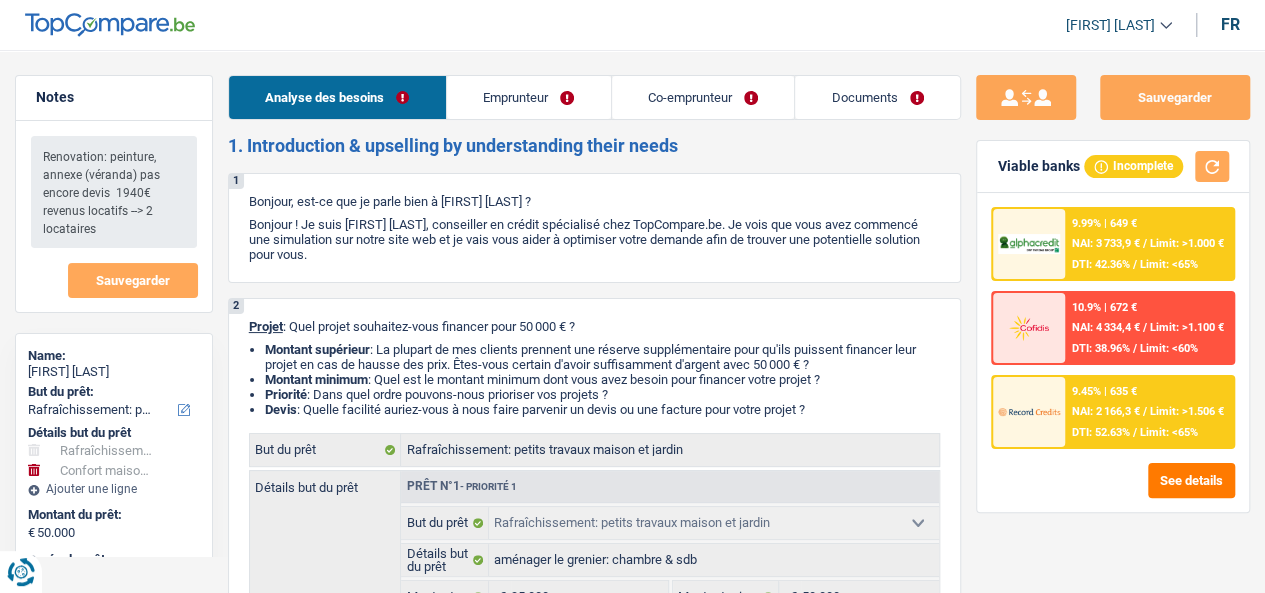 scroll, scrollTop: 0, scrollLeft: 0, axis: both 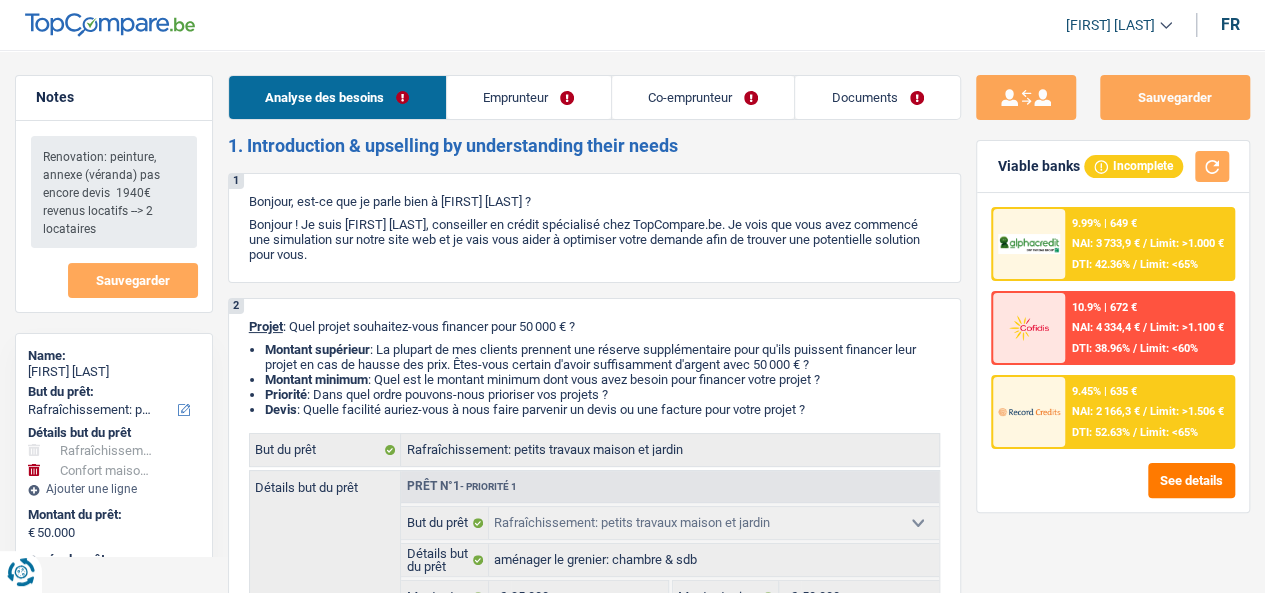 click at bounding box center (110, 25) 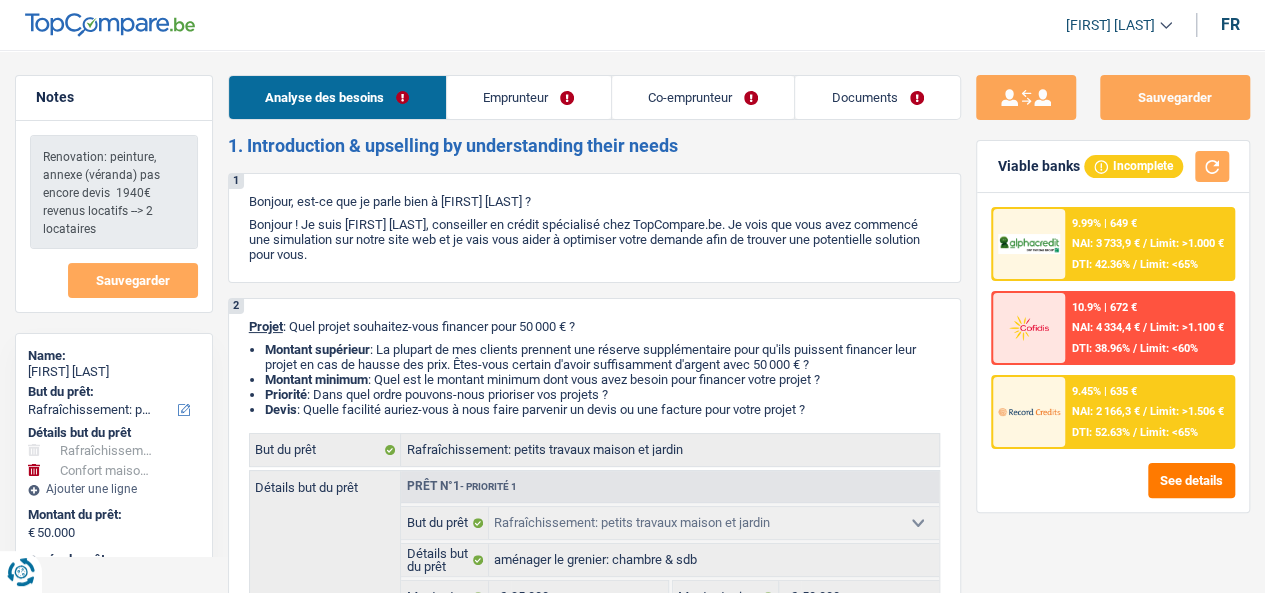 scroll, scrollTop: 230, scrollLeft: 0, axis: vertical 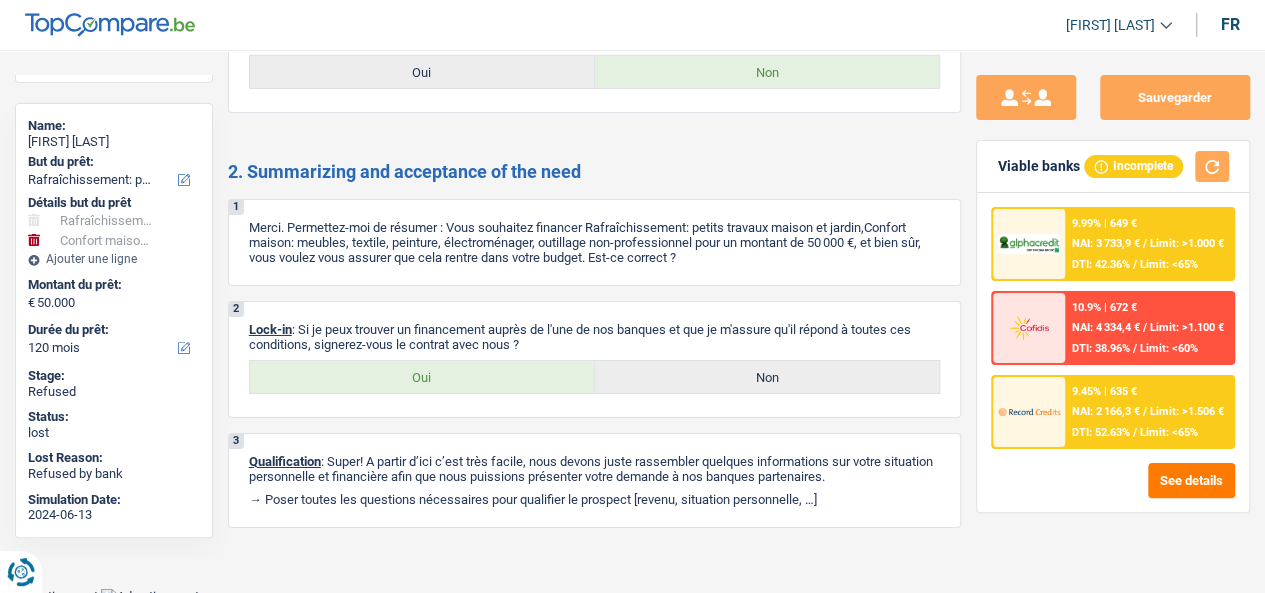 click on "9.99% | 649 €
NAI: 3 733,9 €
/
Limit: >1.000 €
DTI: 42.36%
/
Limit: <65%
10.9% | 672 €
NAI: 4 334,4 €
/
Limit: >1.100 €
DTI: 38.96%
/
Limit: <60%
9.45% | 635 €
/       /" at bounding box center [1113, 352] 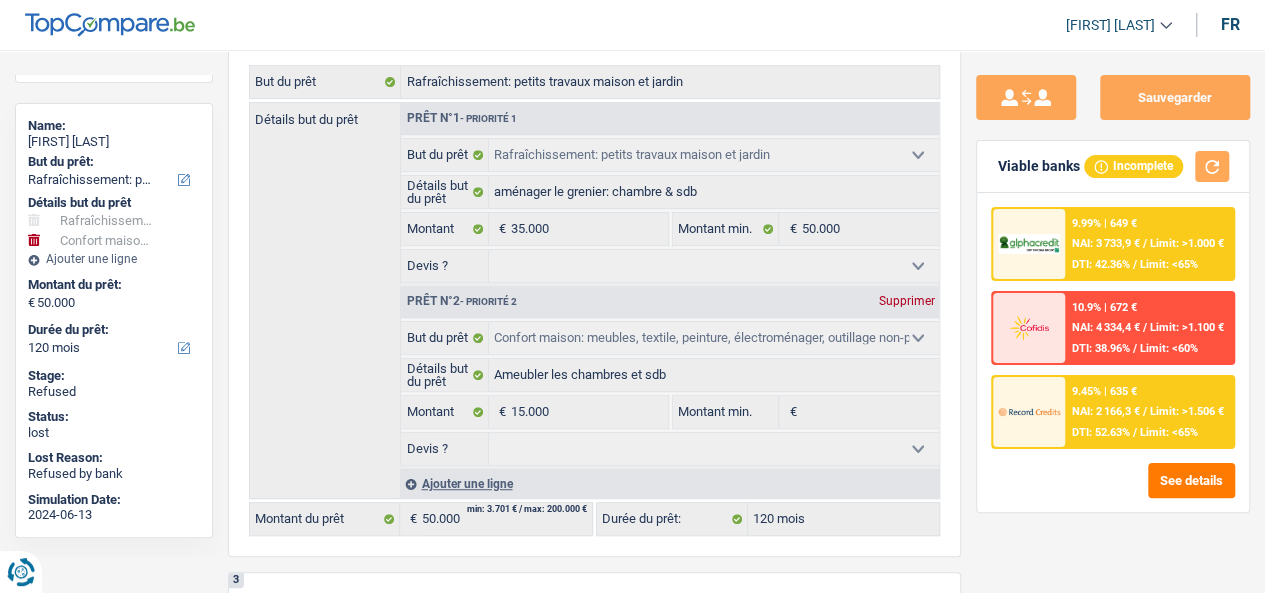 scroll, scrollTop: 0, scrollLeft: 0, axis: both 